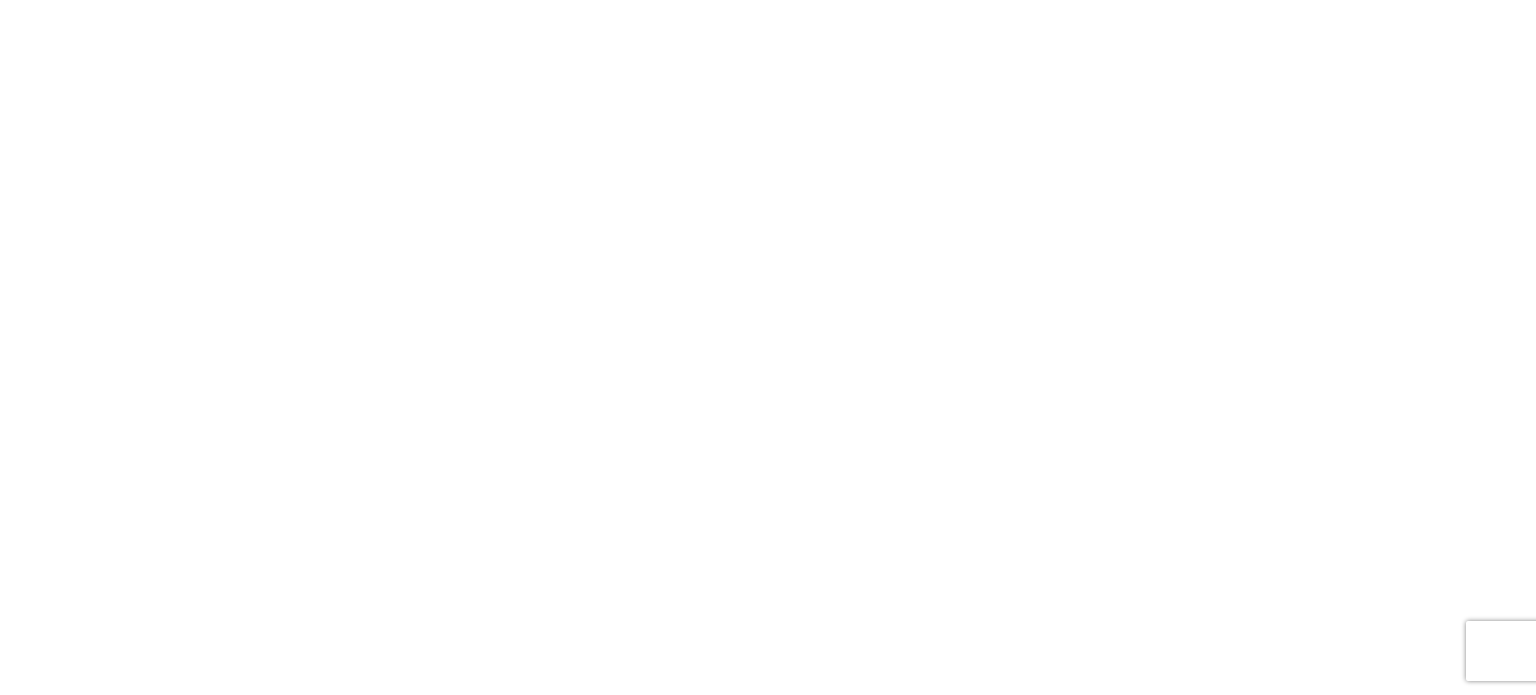 scroll, scrollTop: 0, scrollLeft: 0, axis: both 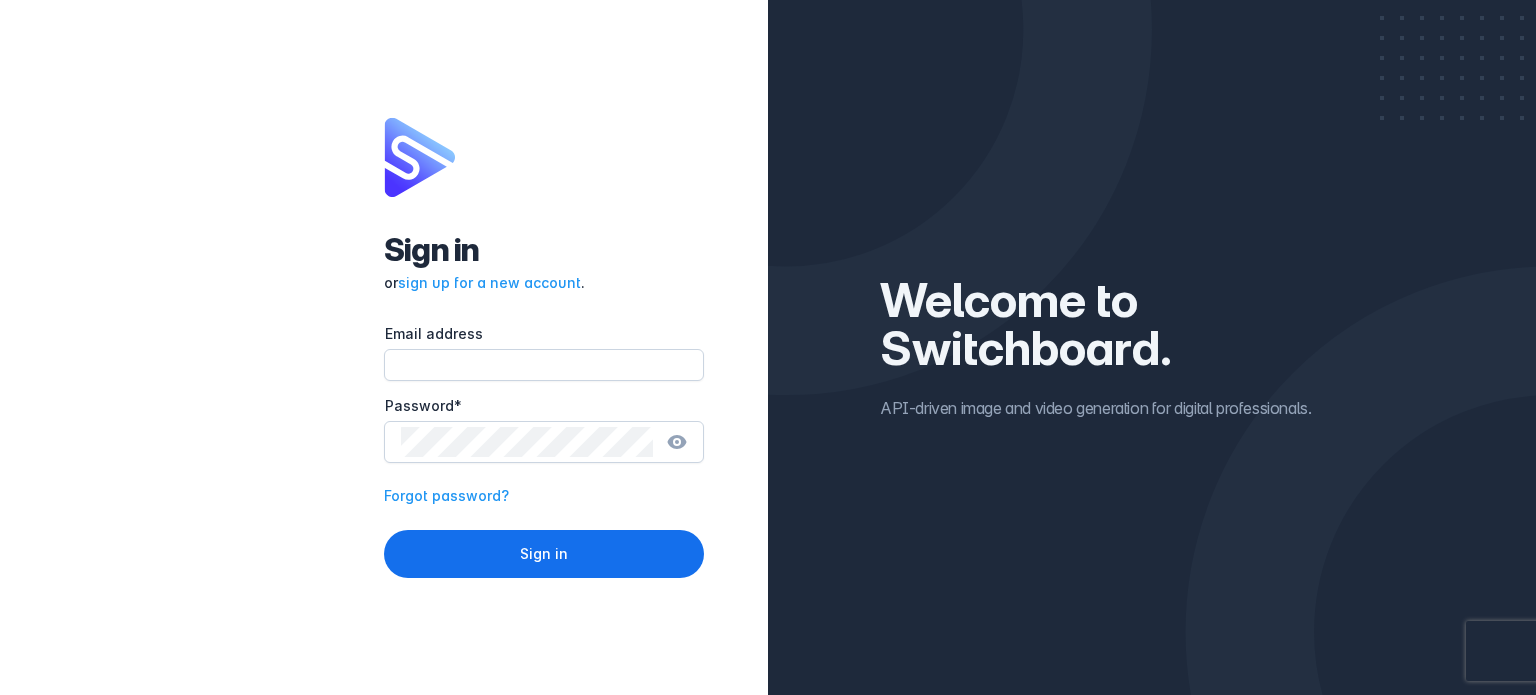 type on "[EMAIL]" 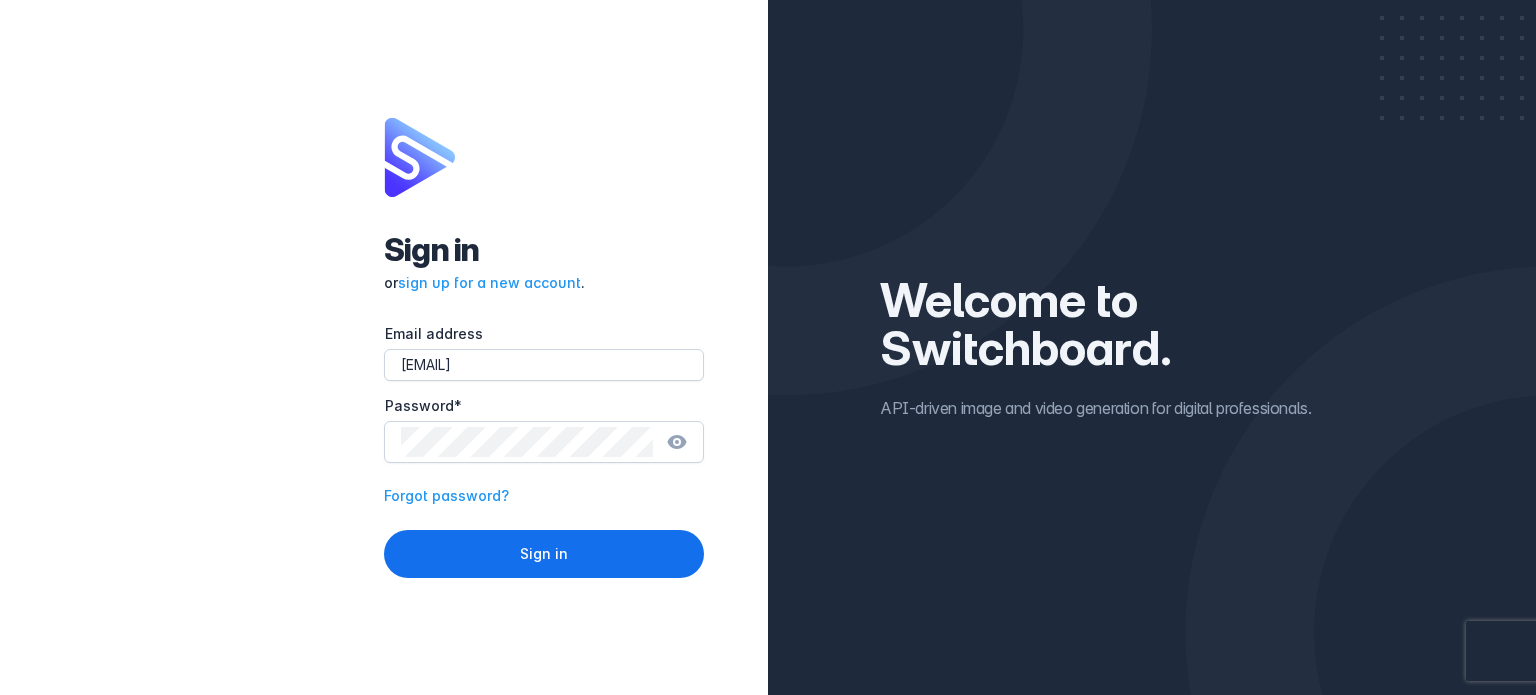 click on "Sign in" at bounding box center (544, 554) 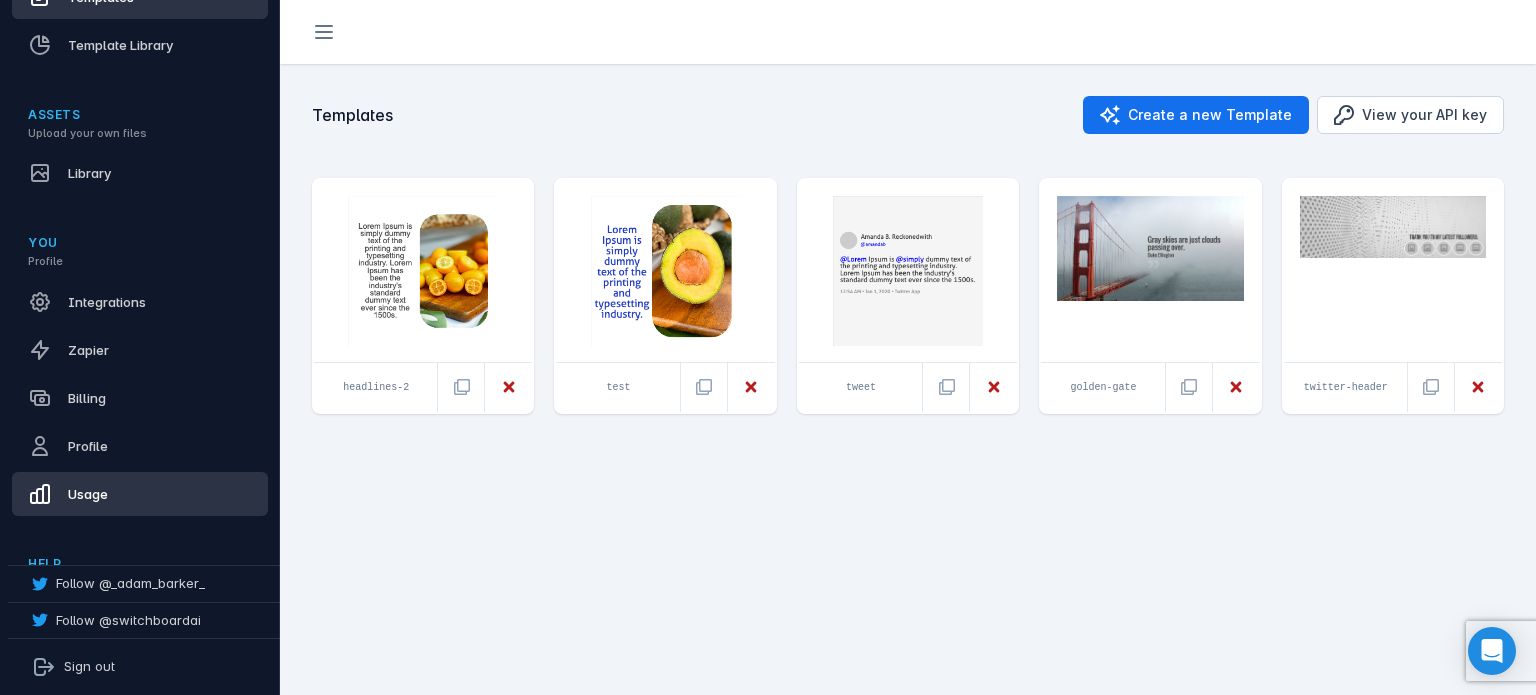 scroll, scrollTop: 400, scrollLeft: 0, axis: vertical 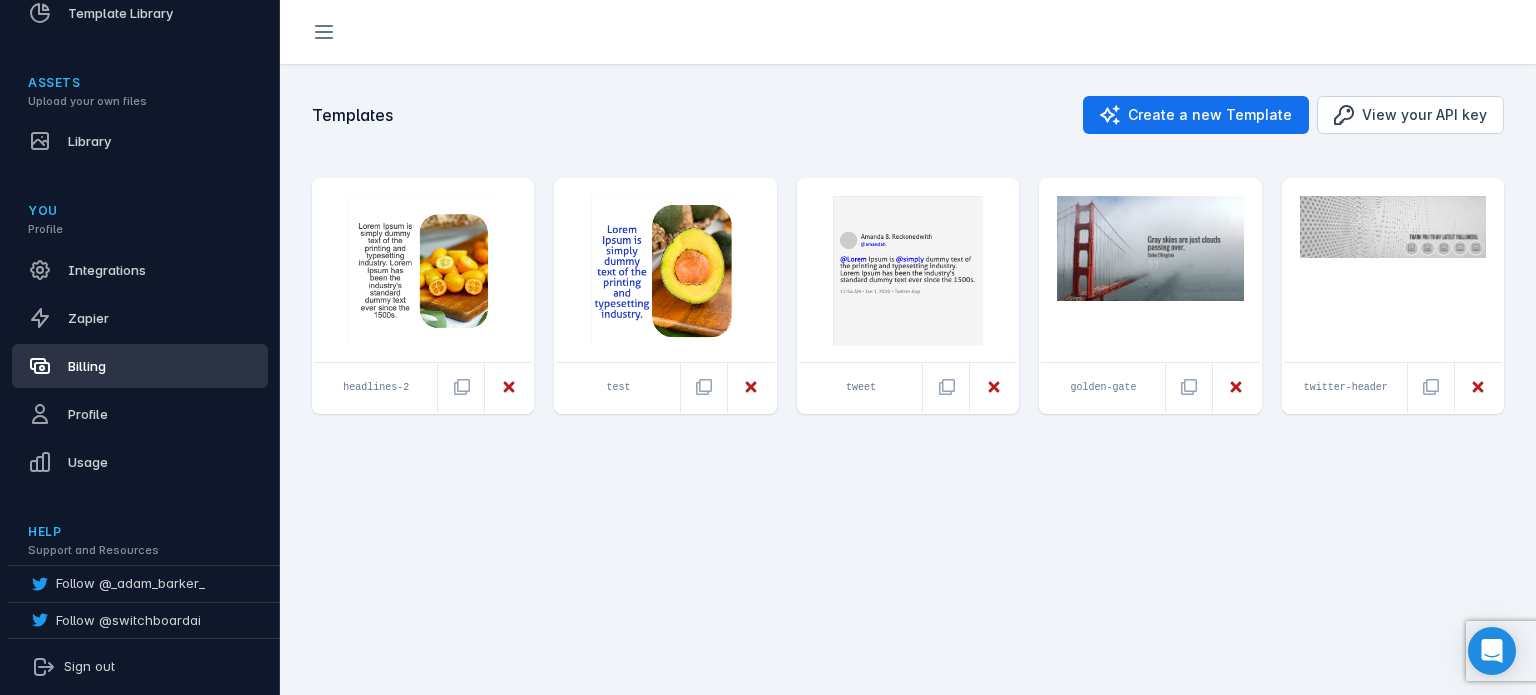 click on "Billing" at bounding box center [140, 366] 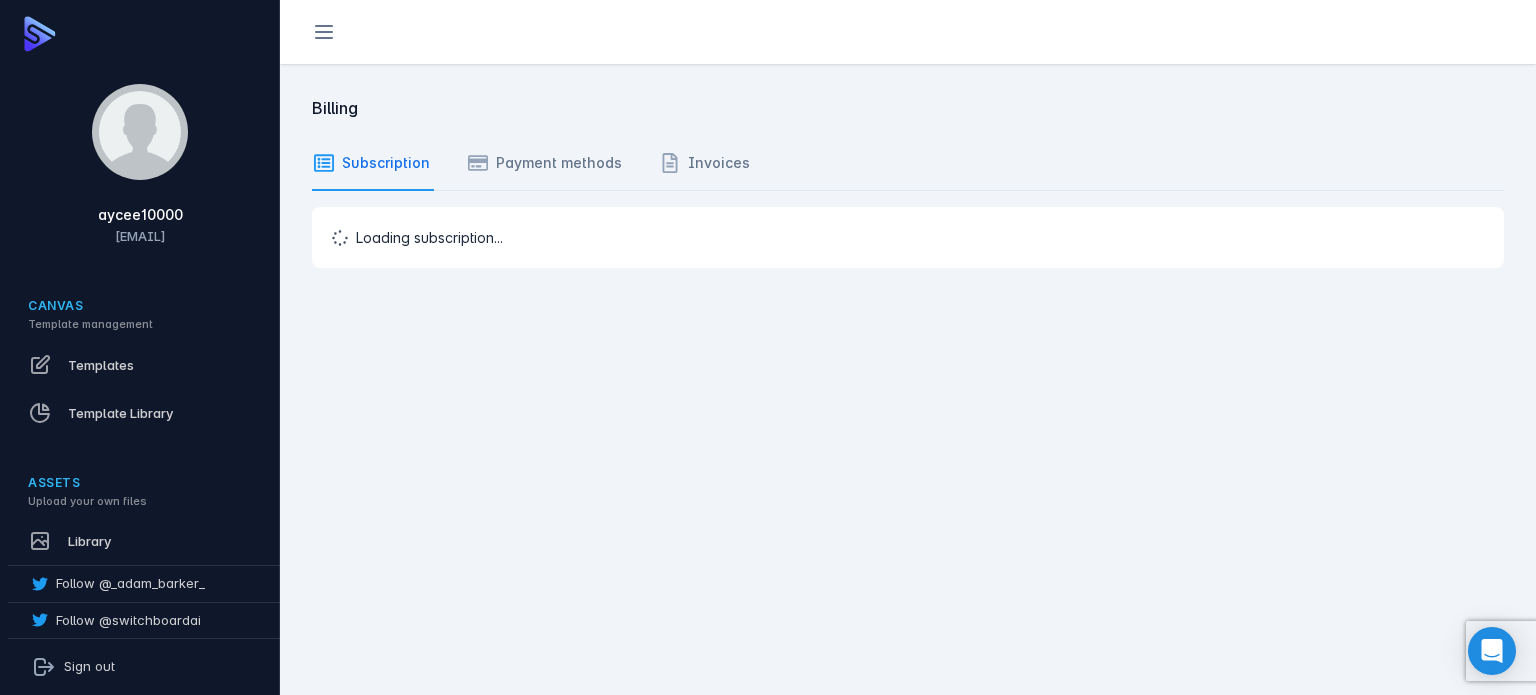 scroll, scrollTop: 547, scrollLeft: 0, axis: vertical 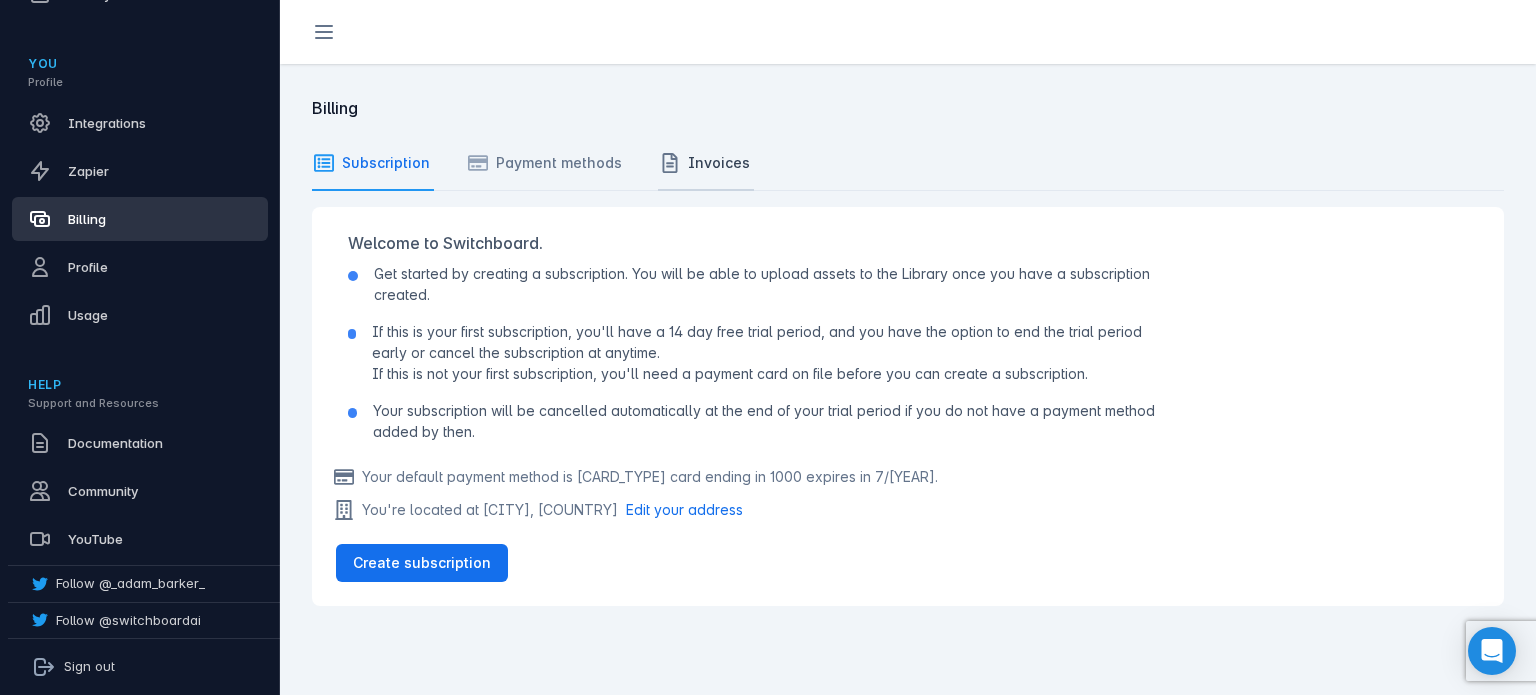 click on "Invoices" at bounding box center (559, 162) 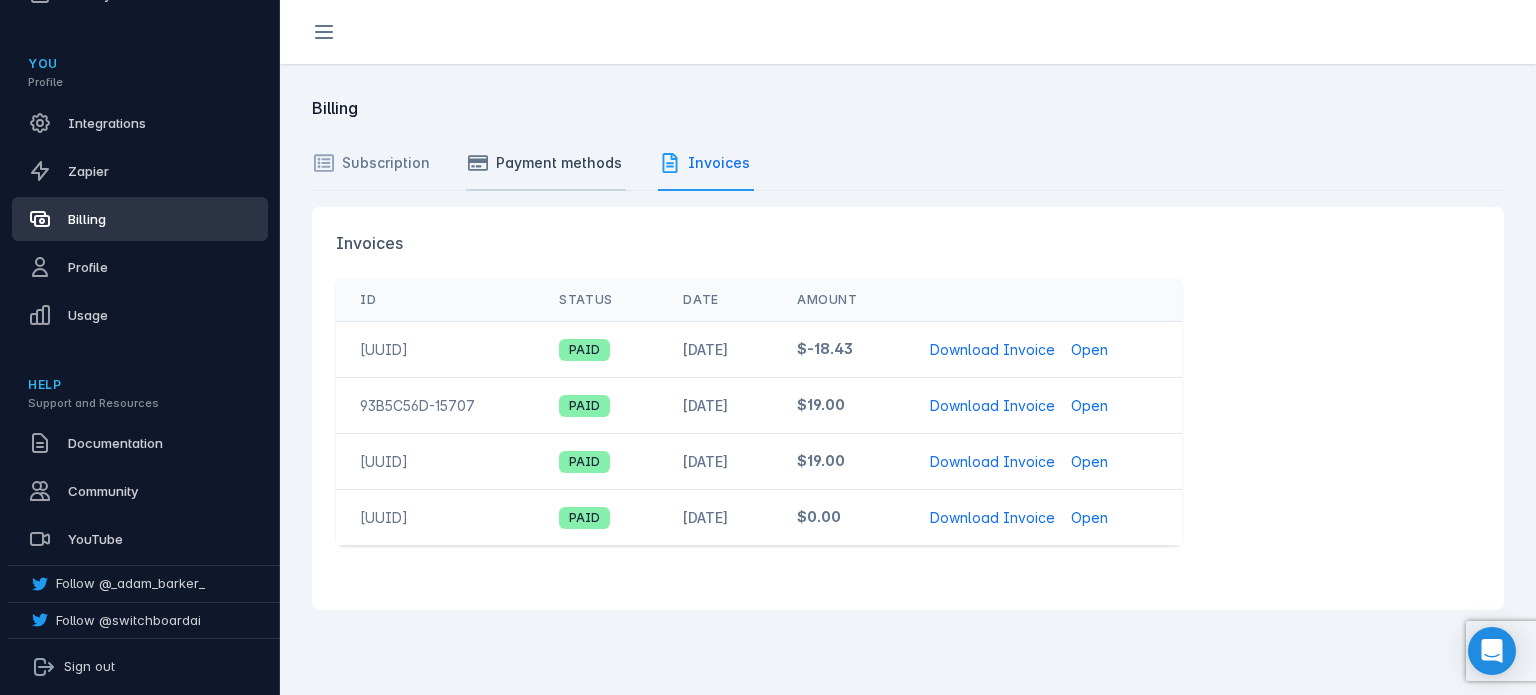 click on "Payment methods" at bounding box center [386, 162] 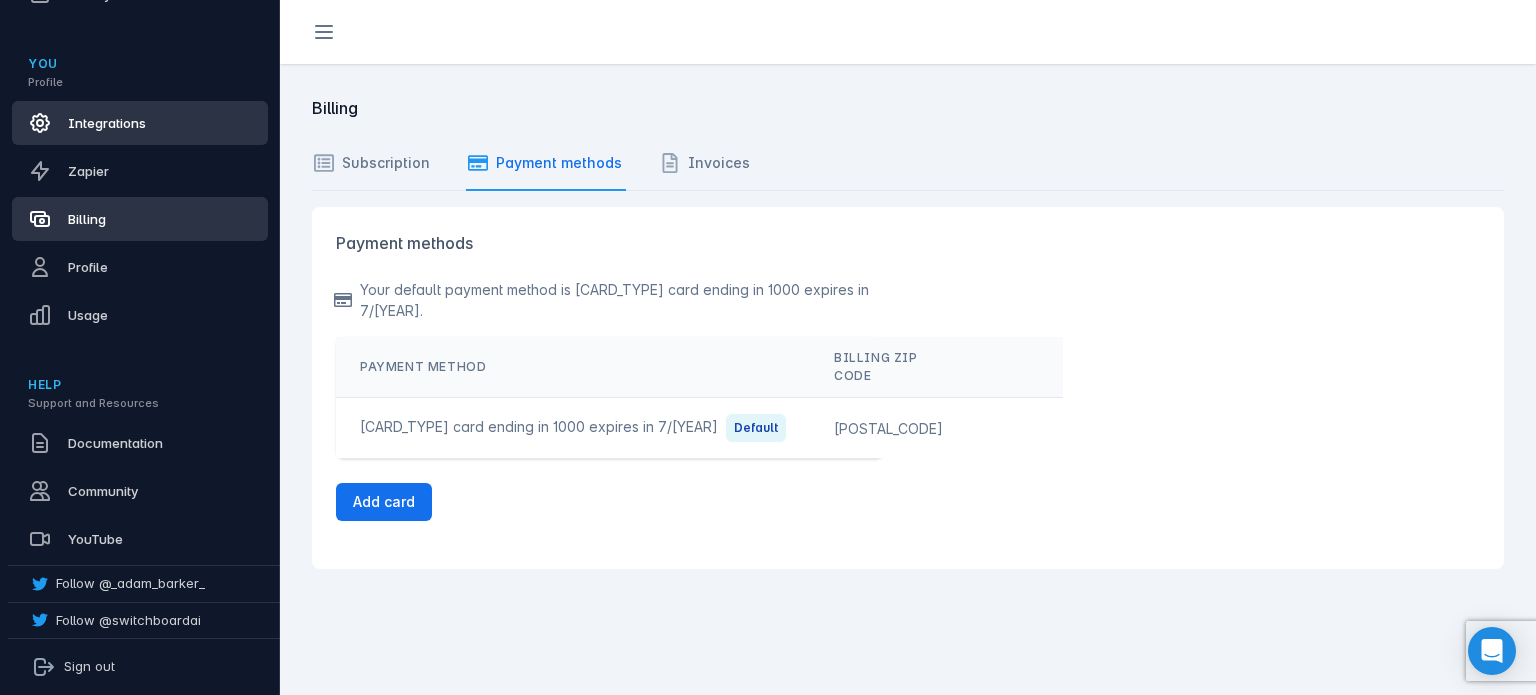 click on "Integrations" at bounding box center [140, 123] 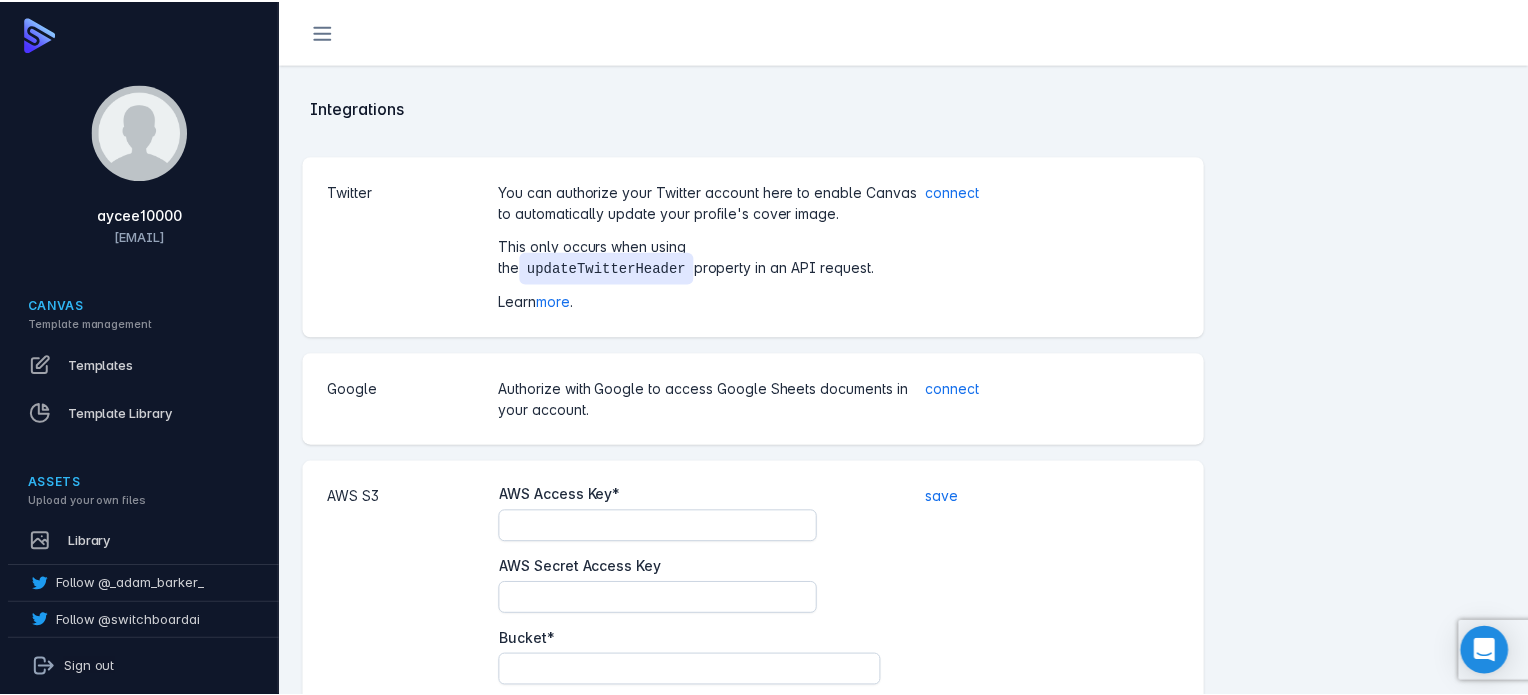 scroll, scrollTop: 100, scrollLeft: 0, axis: vertical 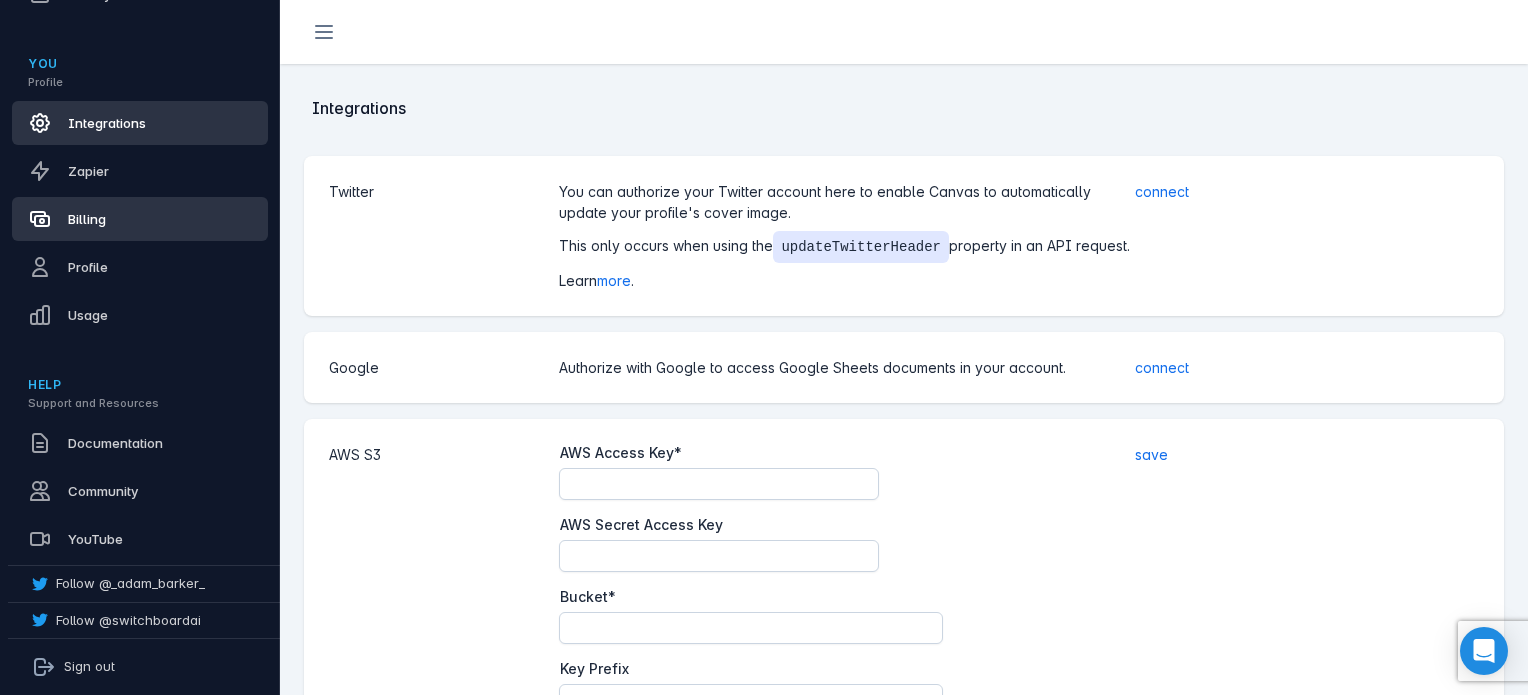 click on "Billing" at bounding box center [140, 219] 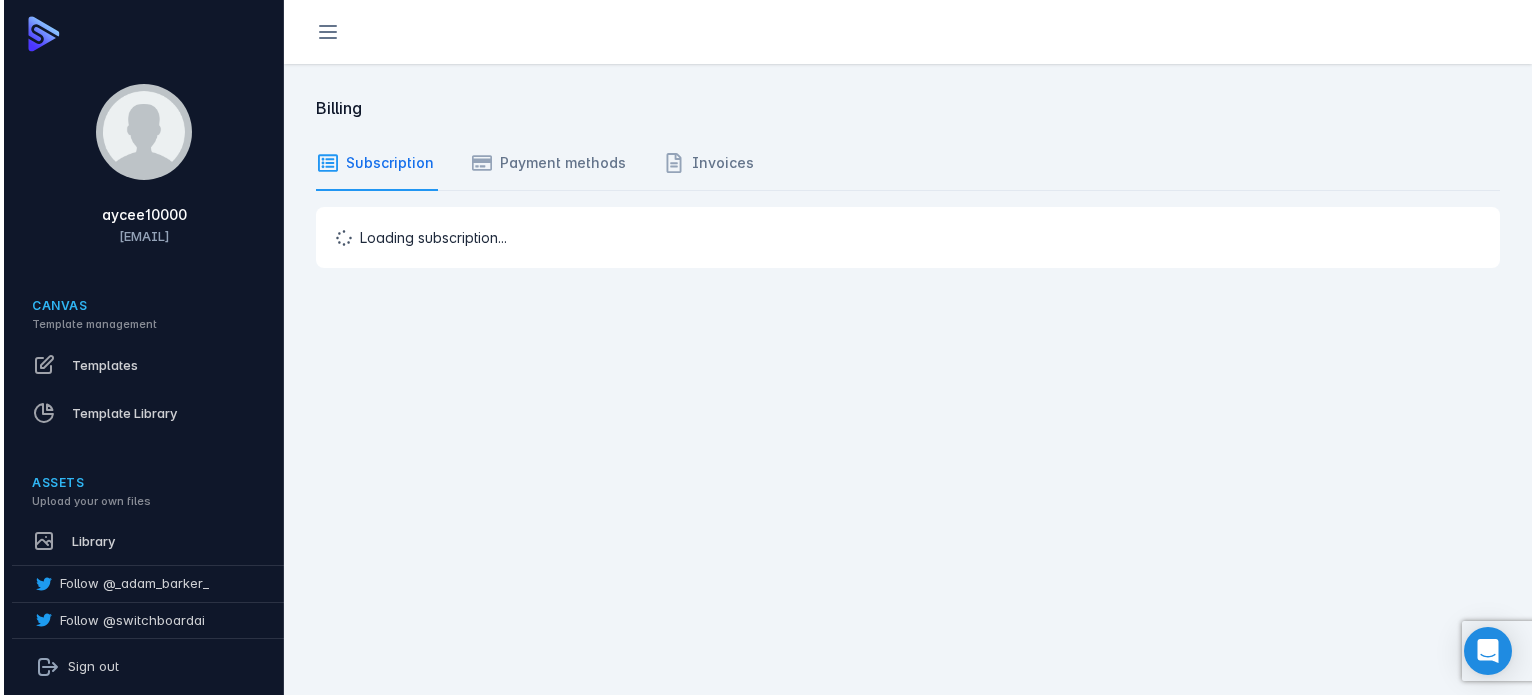 scroll, scrollTop: 0, scrollLeft: 0, axis: both 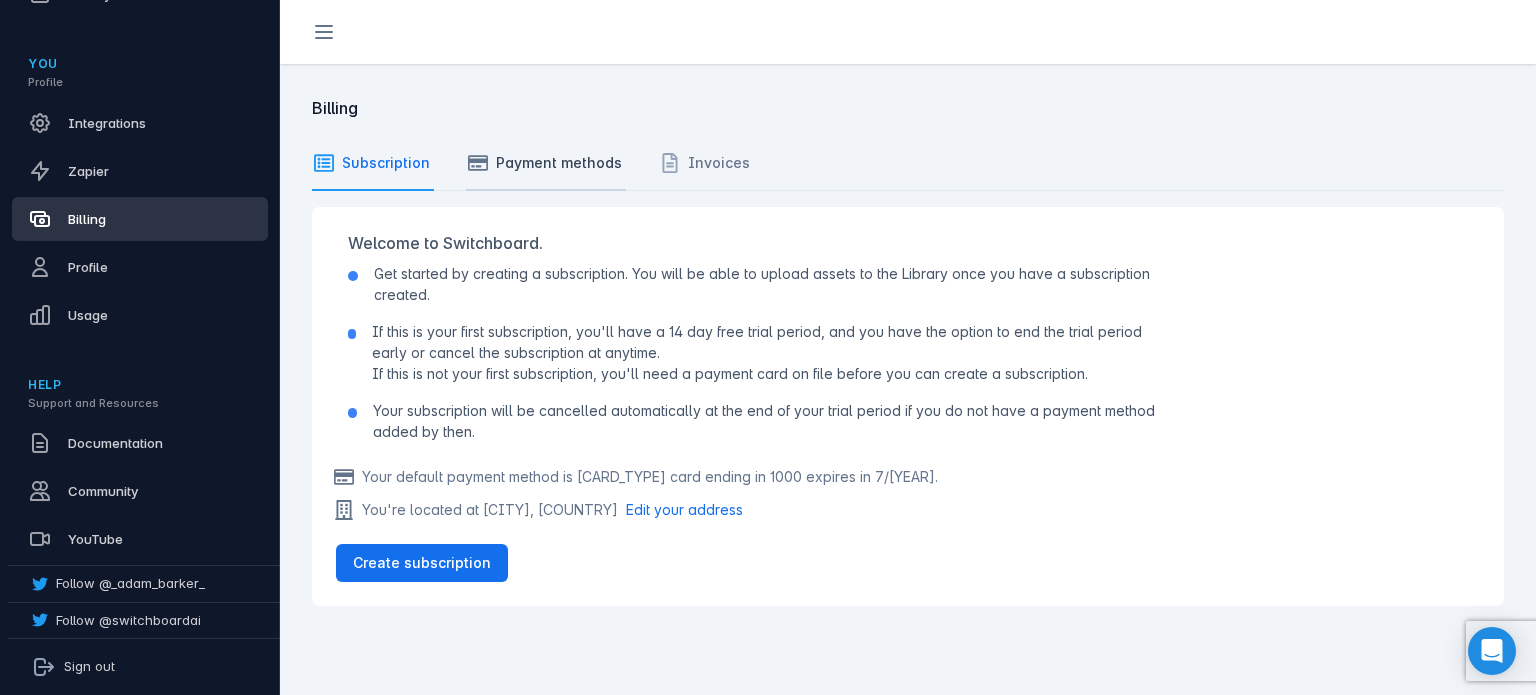 click on "Payment methods" at bounding box center (559, 162) 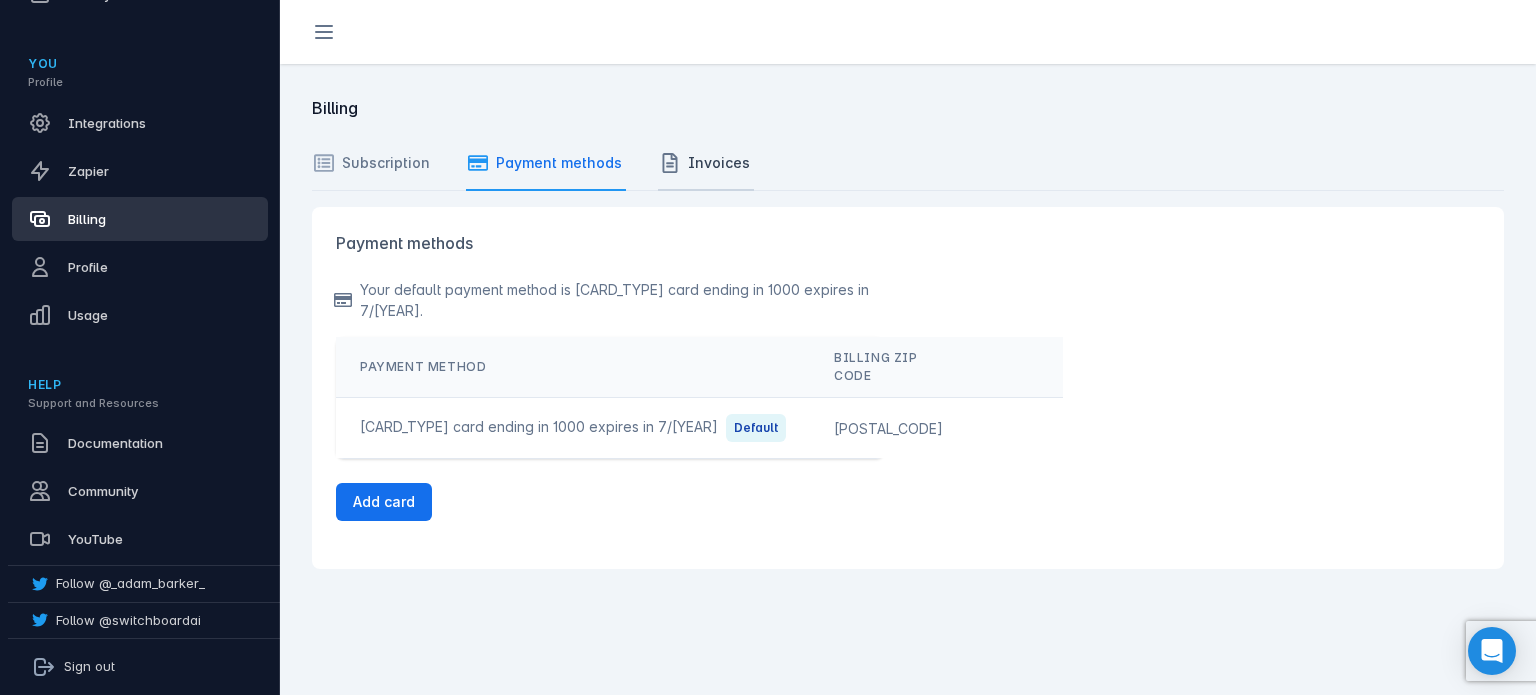 click on "Invoices" at bounding box center [386, 162] 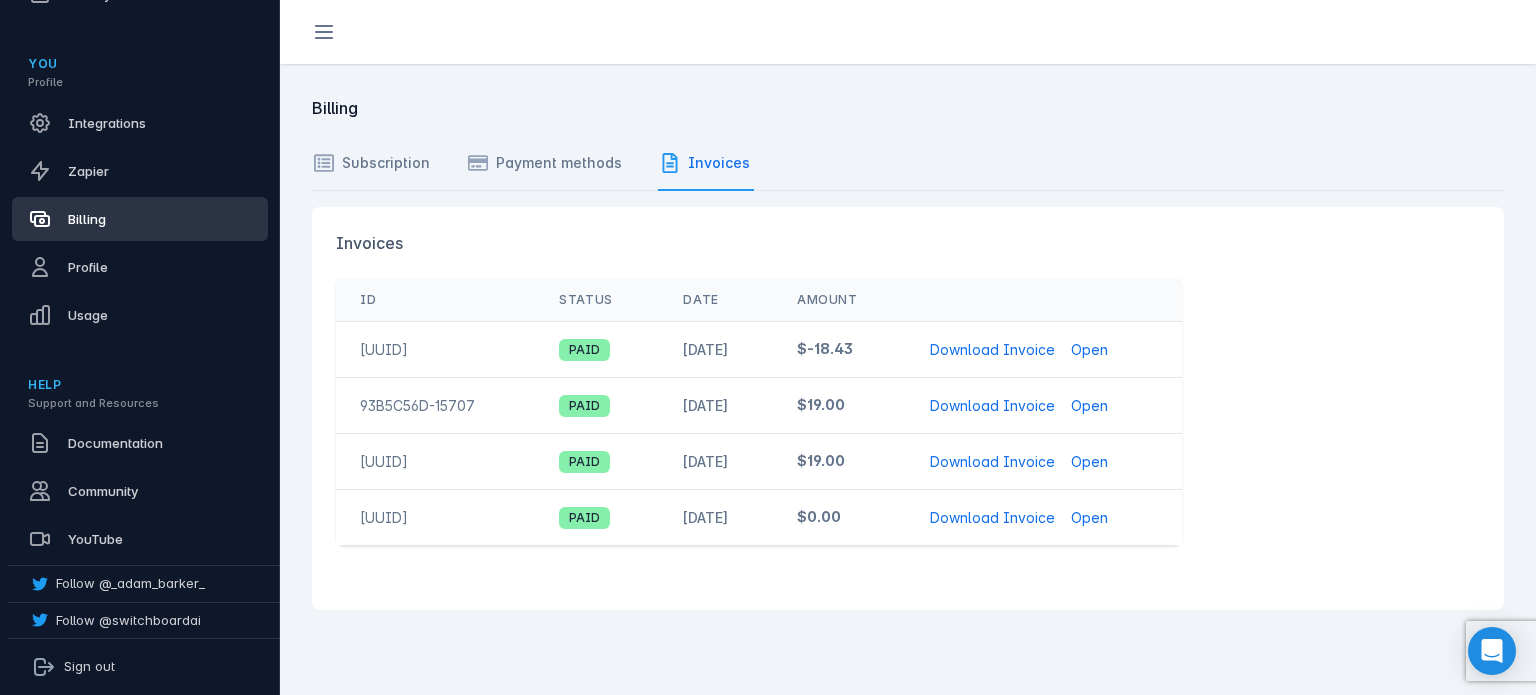 drag, startPoint x: 843, startPoint y: 391, endPoint x: 866, endPoint y: 435, distance: 49.648766 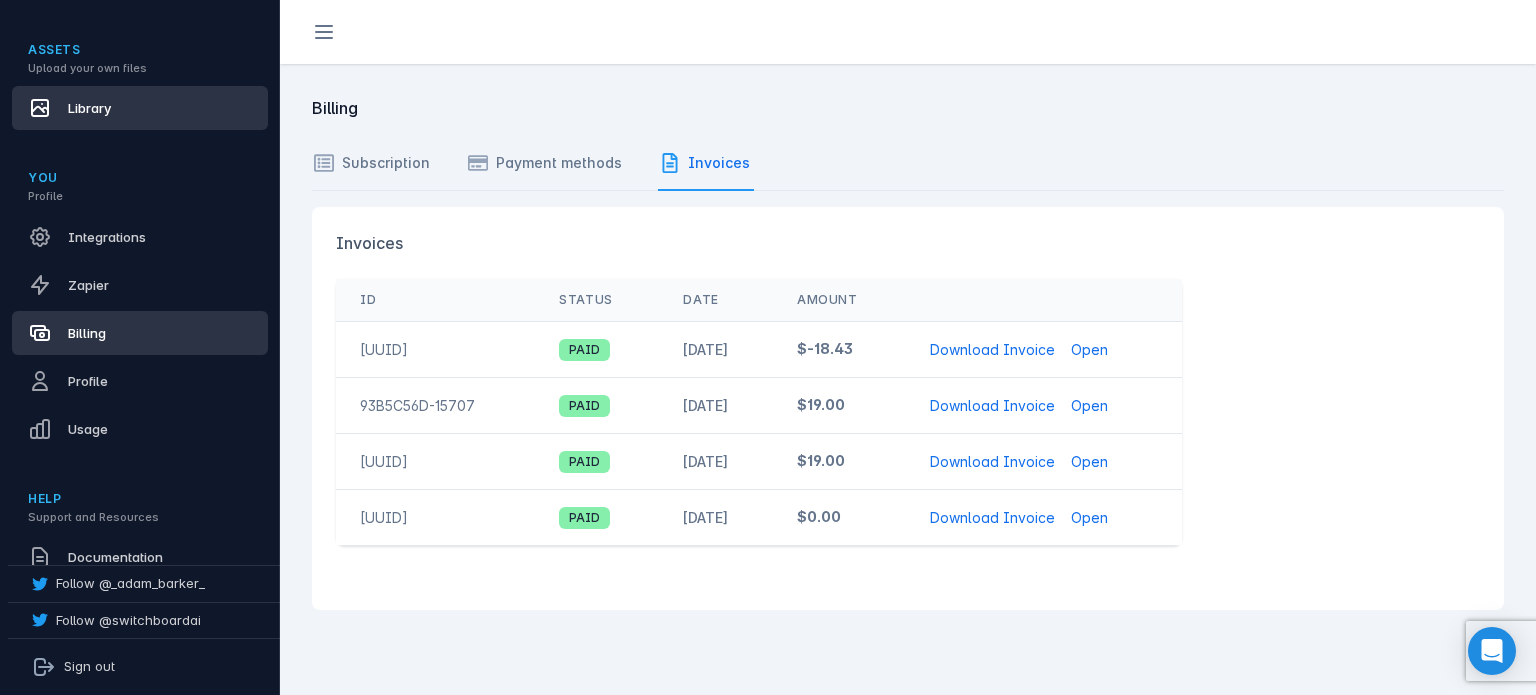 scroll, scrollTop: 447, scrollLeft: 0, axis: vertical 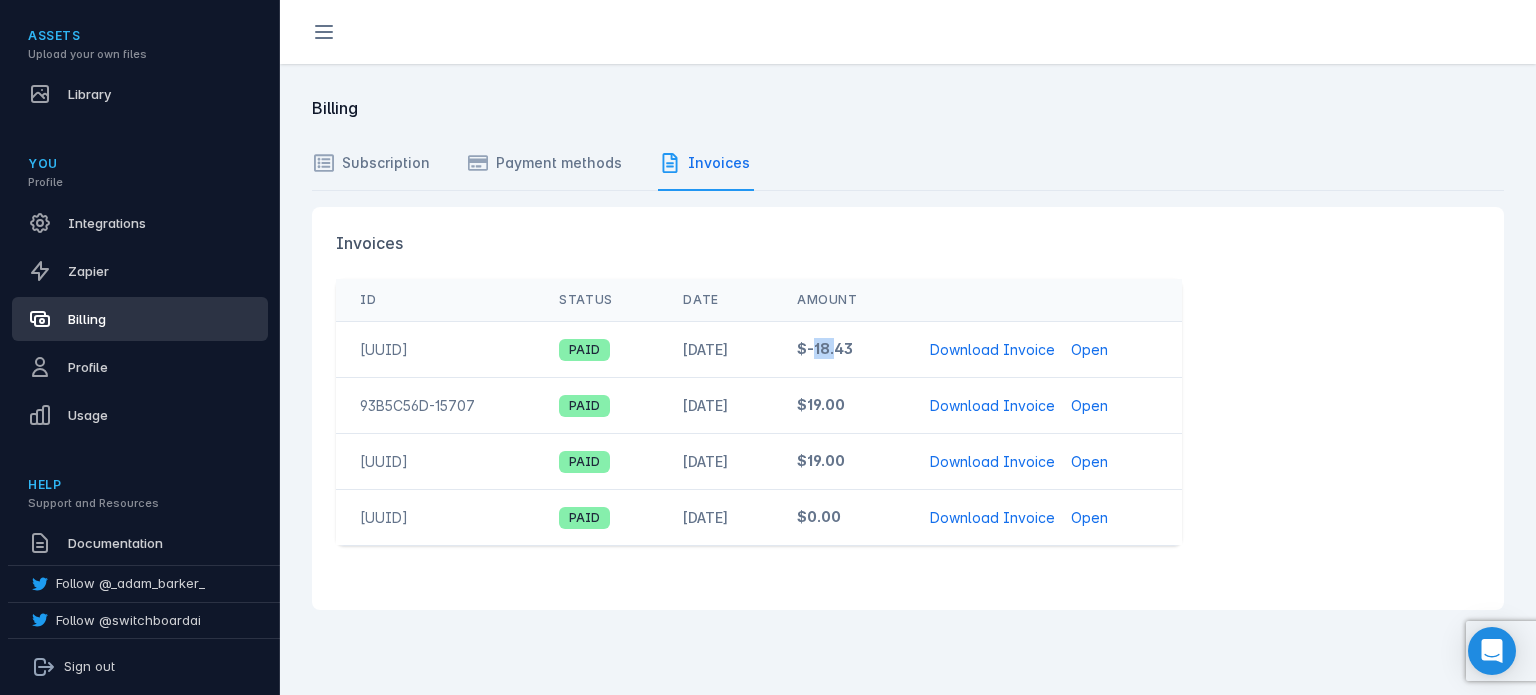 drag, startPoint x: 832, startPoint y: 349, endPoint x: 853, endPoint y: 347, distance: 21.095022 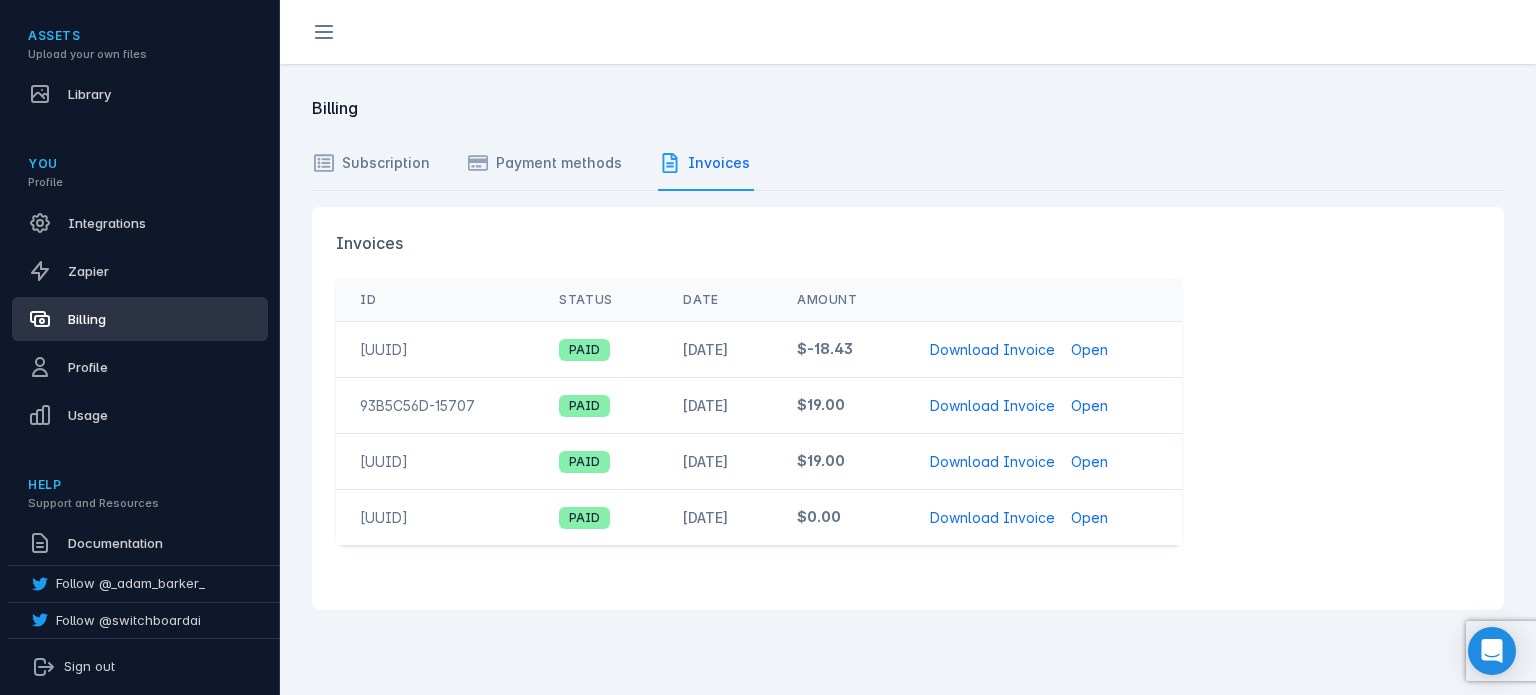 click on "$-18.43" at bounding box center [839, 348] 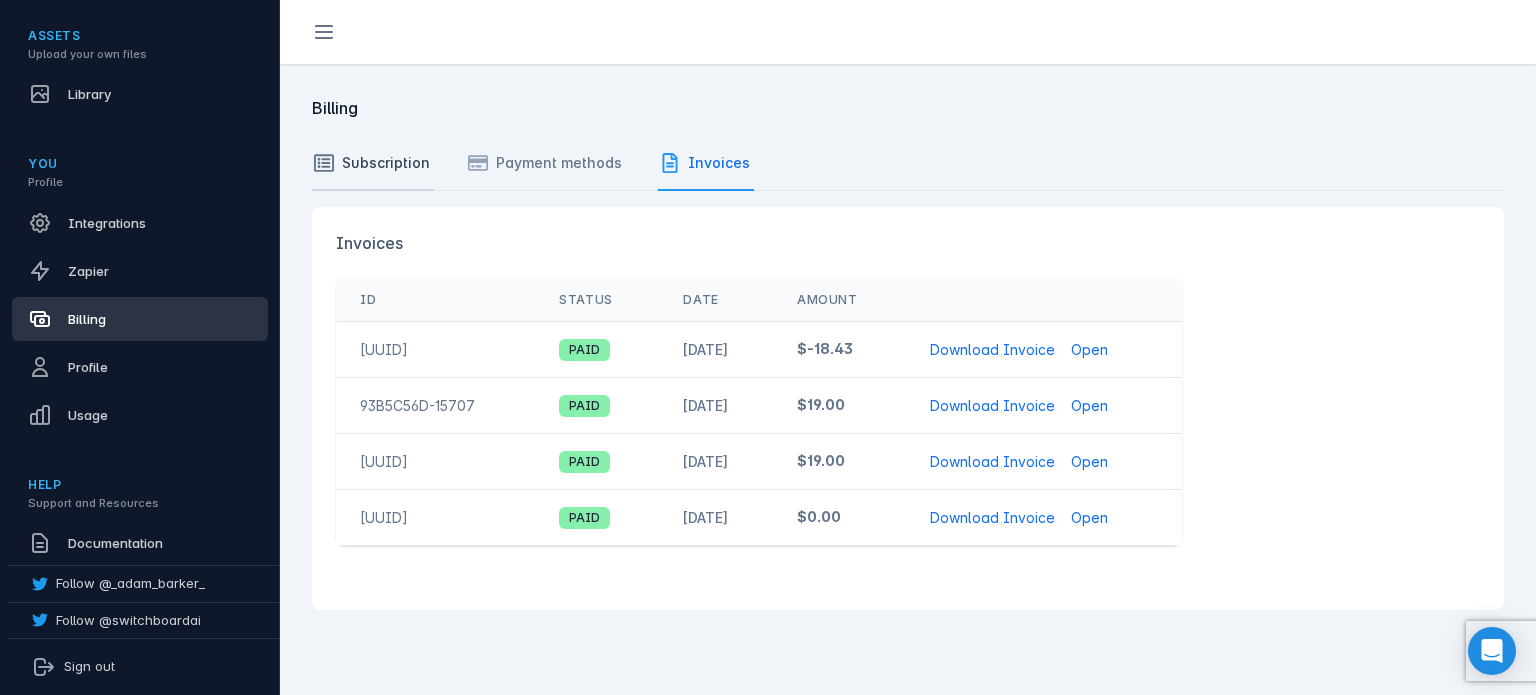 click on "Subscription" at bounding box center [373, 163] 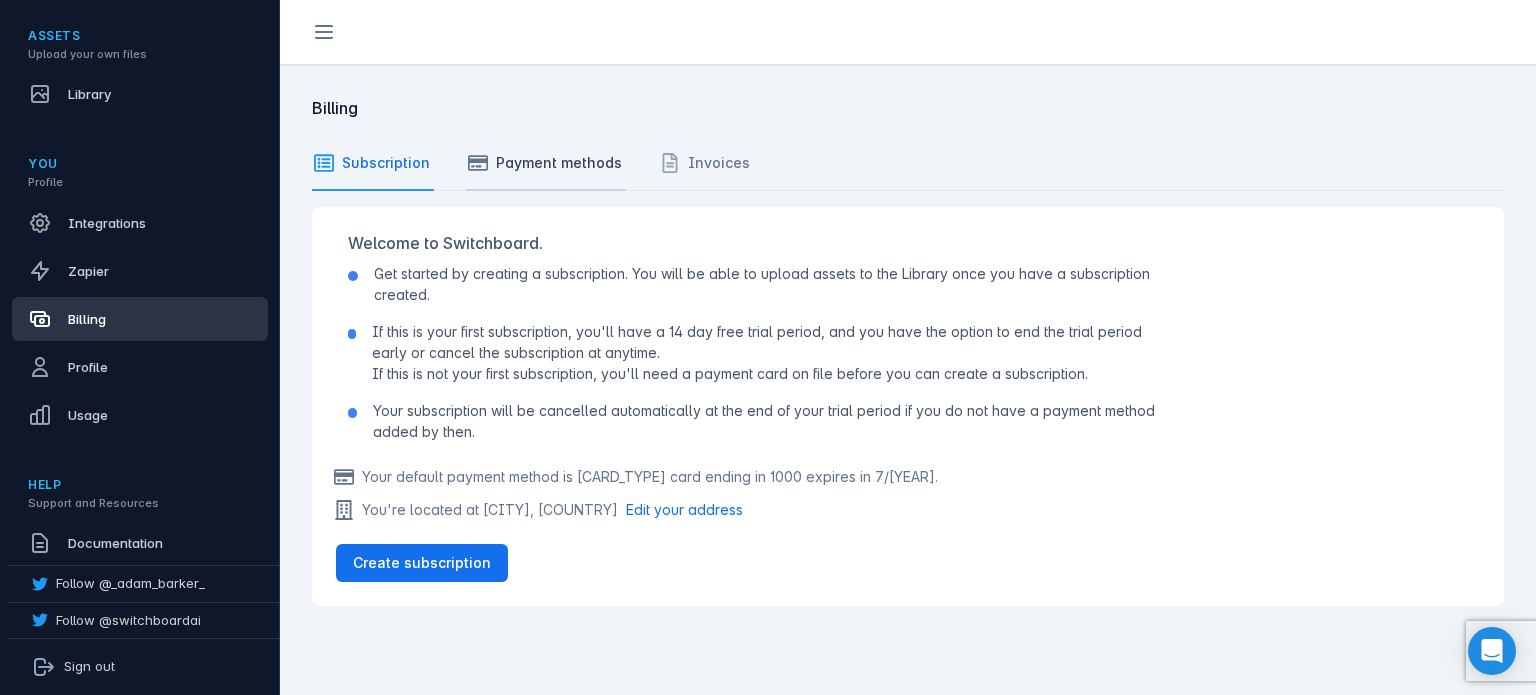 click on "Payment methods" at bounding box center [559, 162] 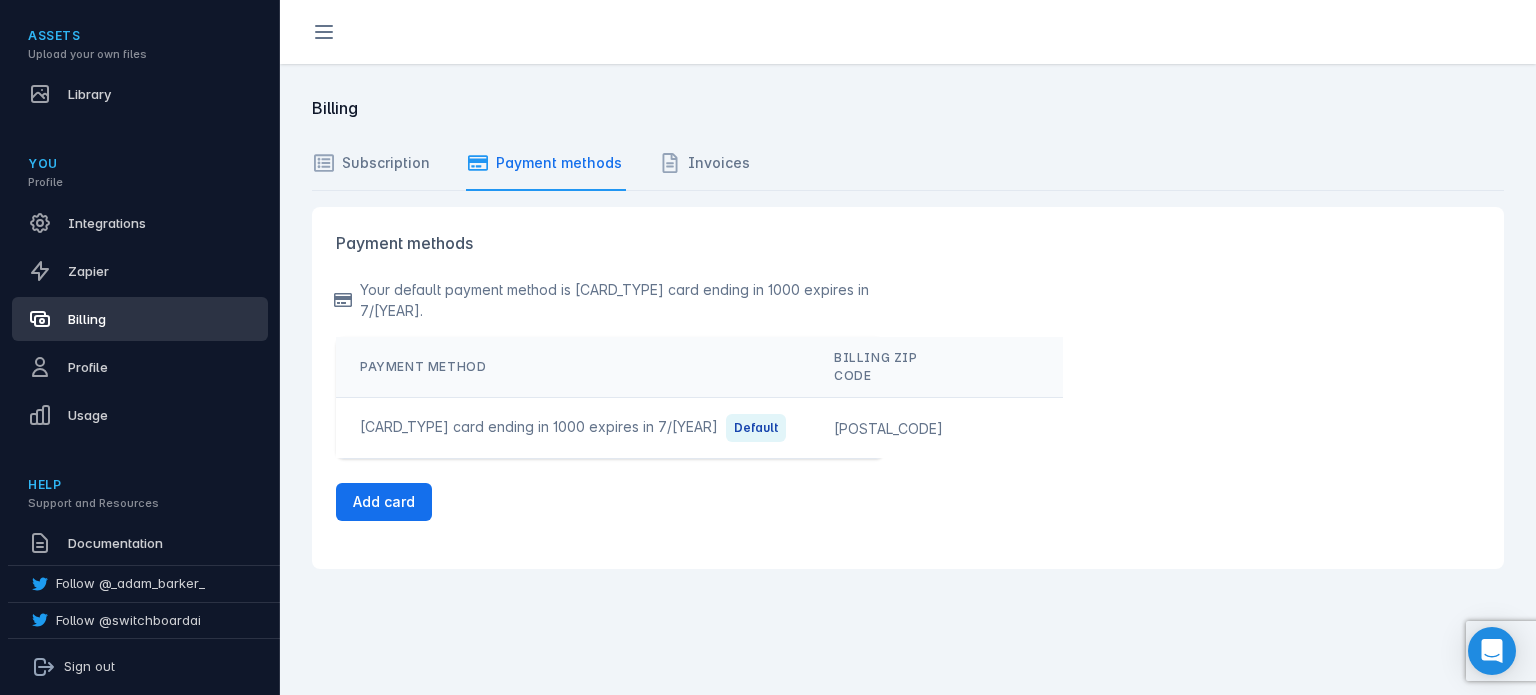 click on "Default" at bounding box center (756, 428) 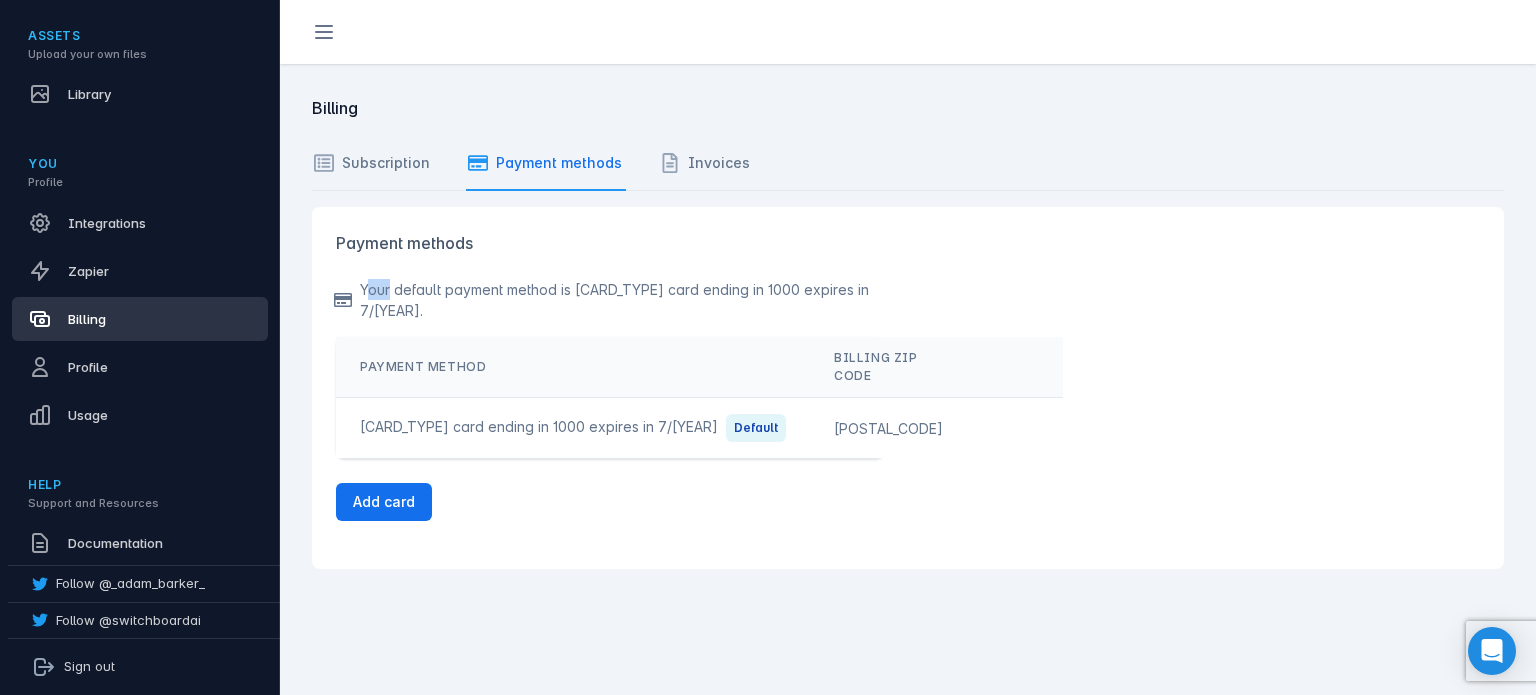 drag, startPoint x: 402, startPoint y: 299, endPoint x: 303, endPoint y: 295, distance: 99.08077 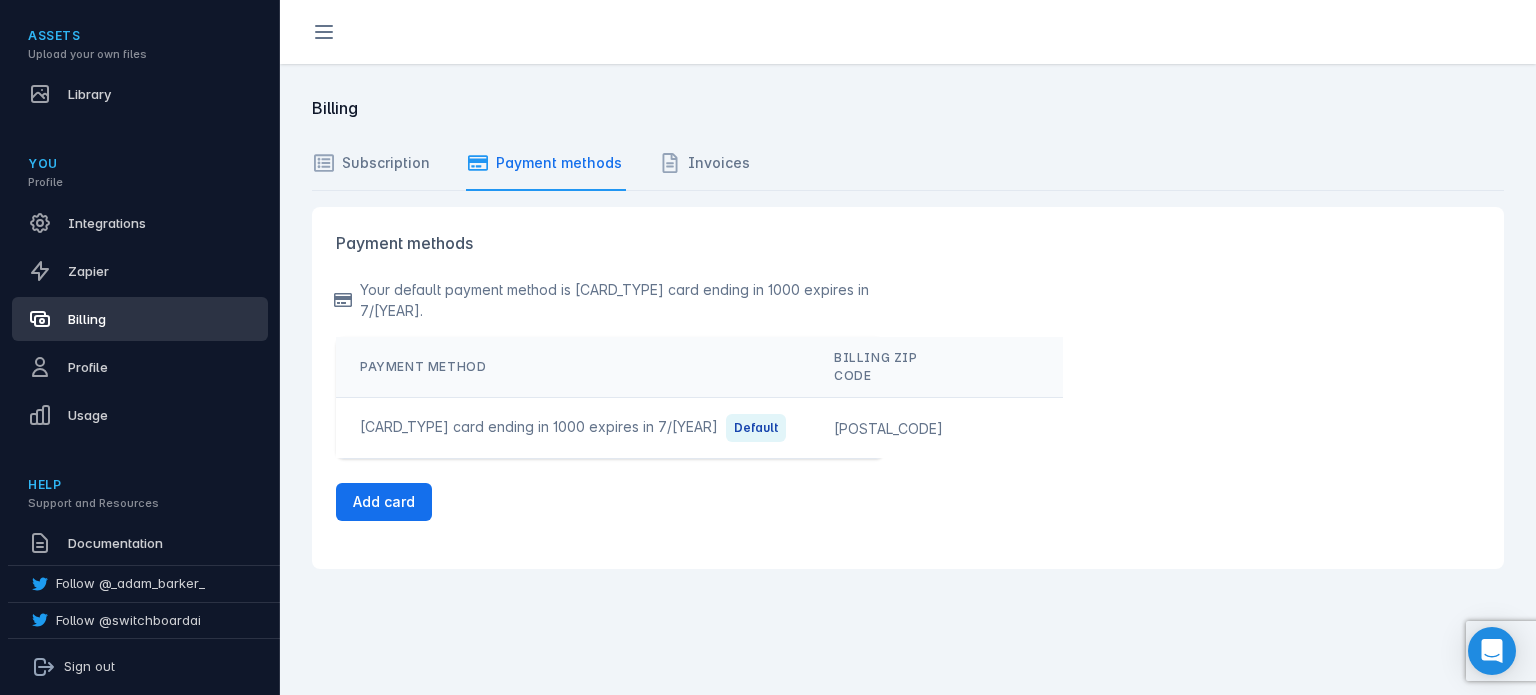 click on "Your default payment method is [CARD_TYPE] card ending in 1000 expires in 7/[YEAR].   Payment method   Billing zip code   [CARD_TYPE] card ending in 1000 expires in 7/[YEAR]   Default   [POSTAL_CODE]  Add card" at bounding box center (610, 400) 